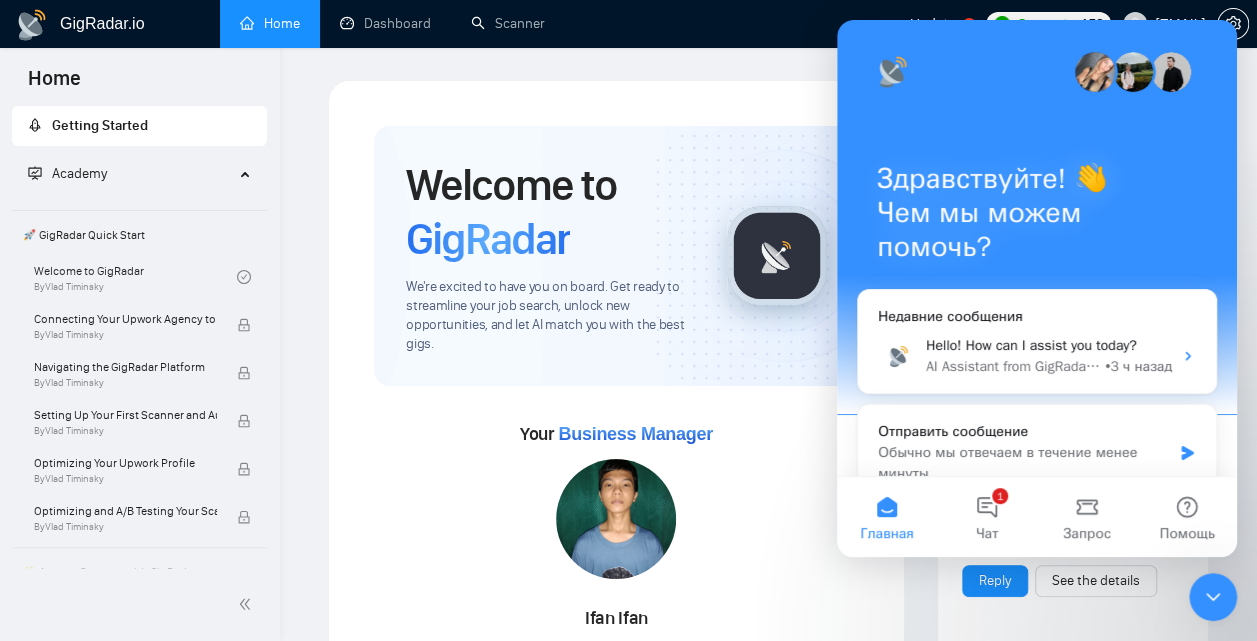 scroll, scrollTop: 0, scrollLeft: 0, axis: both 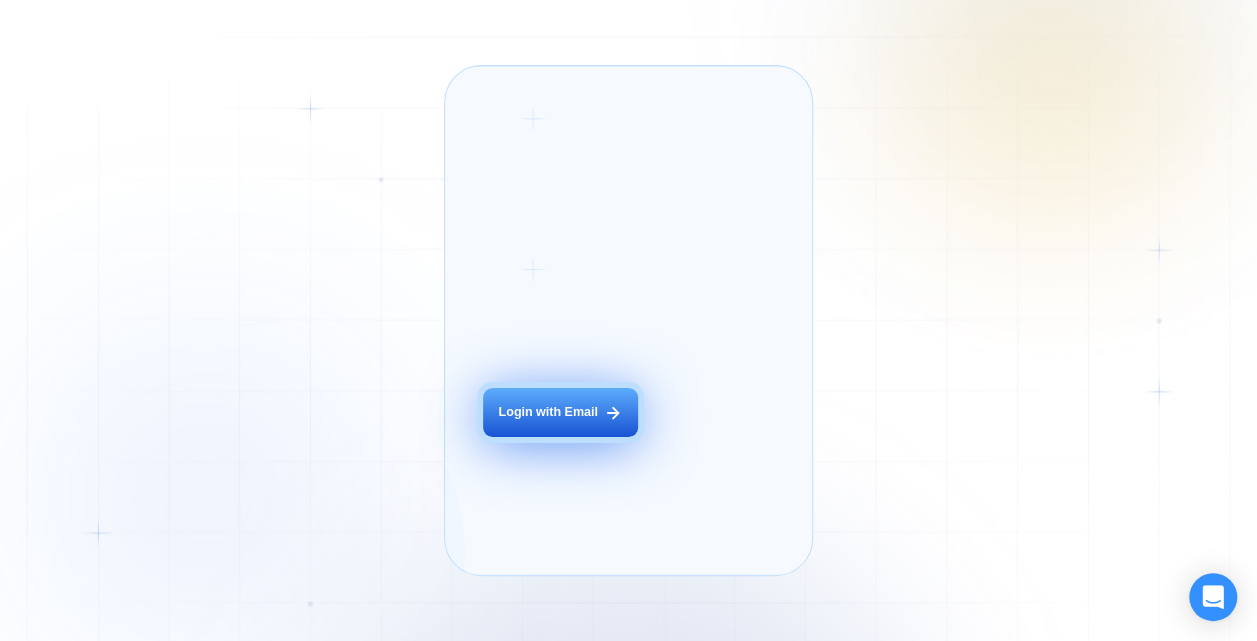 click on "Login with Email" at bounding box center [561, 412] 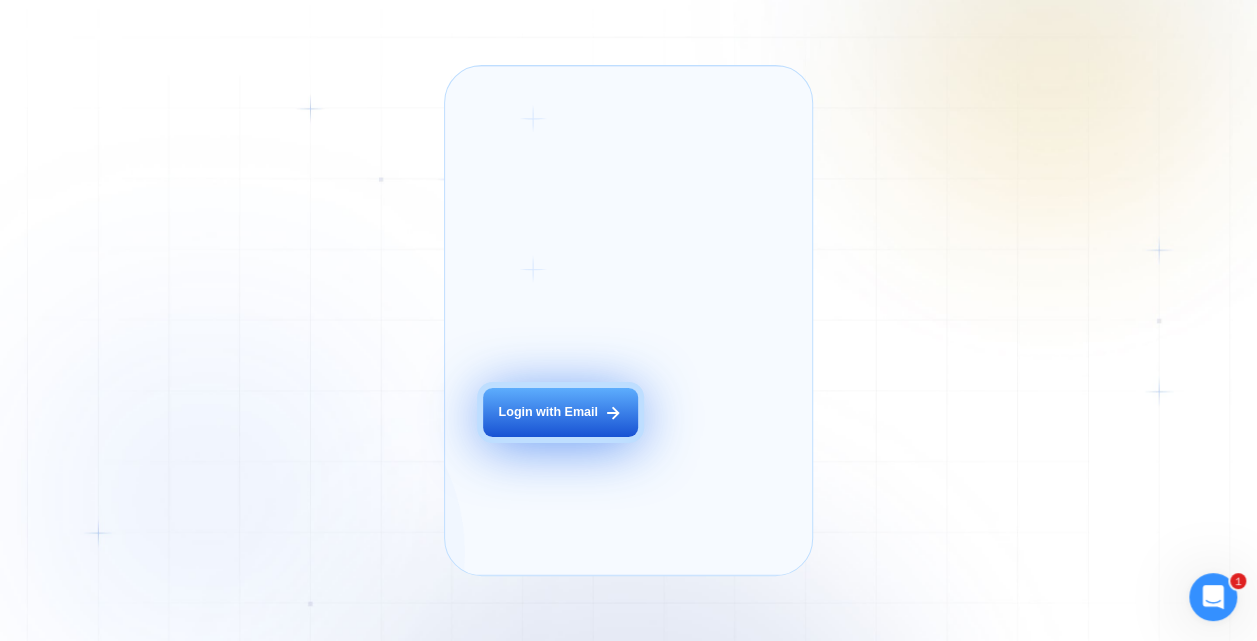 scroll, scrollTop: 0, scrollLeft: 0, axis: both 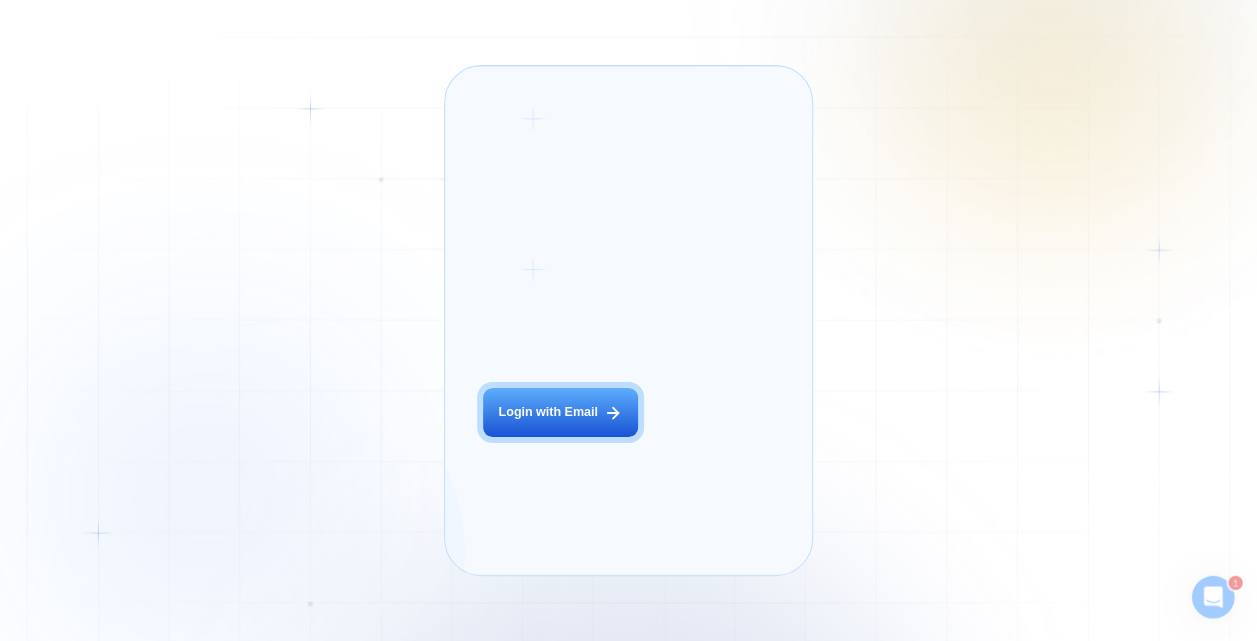 click on "‍ Welcome to  GigRadar." at bounding box center (581, 298) 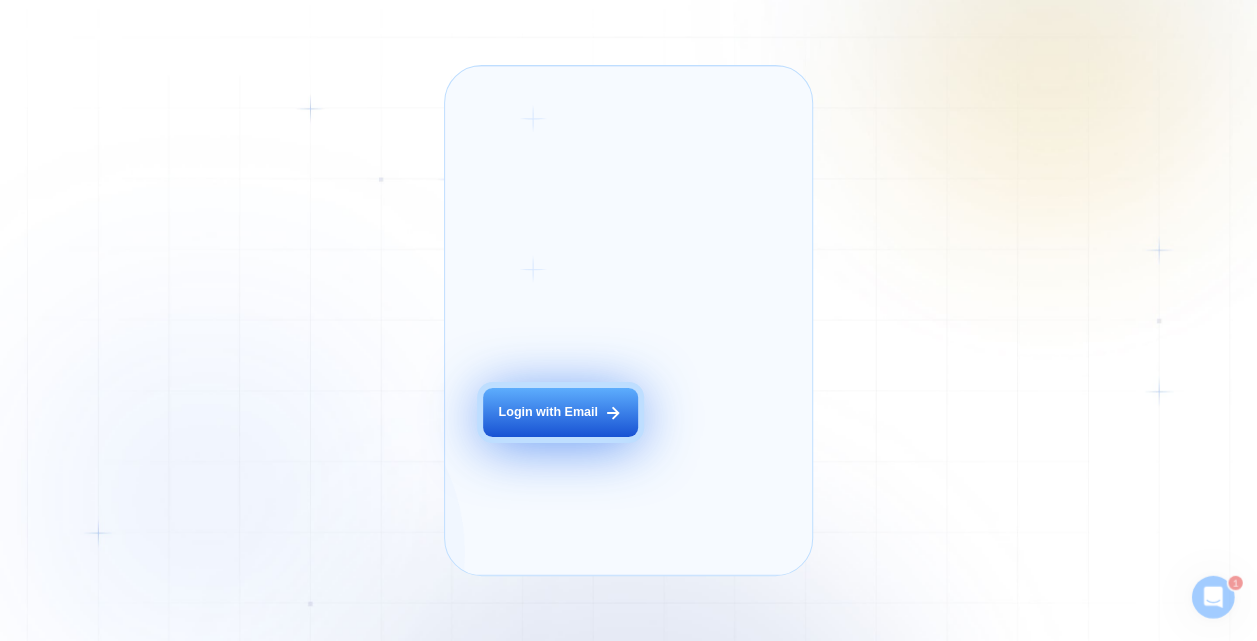 click on "Login with Email" at bounding box center [547, 412] 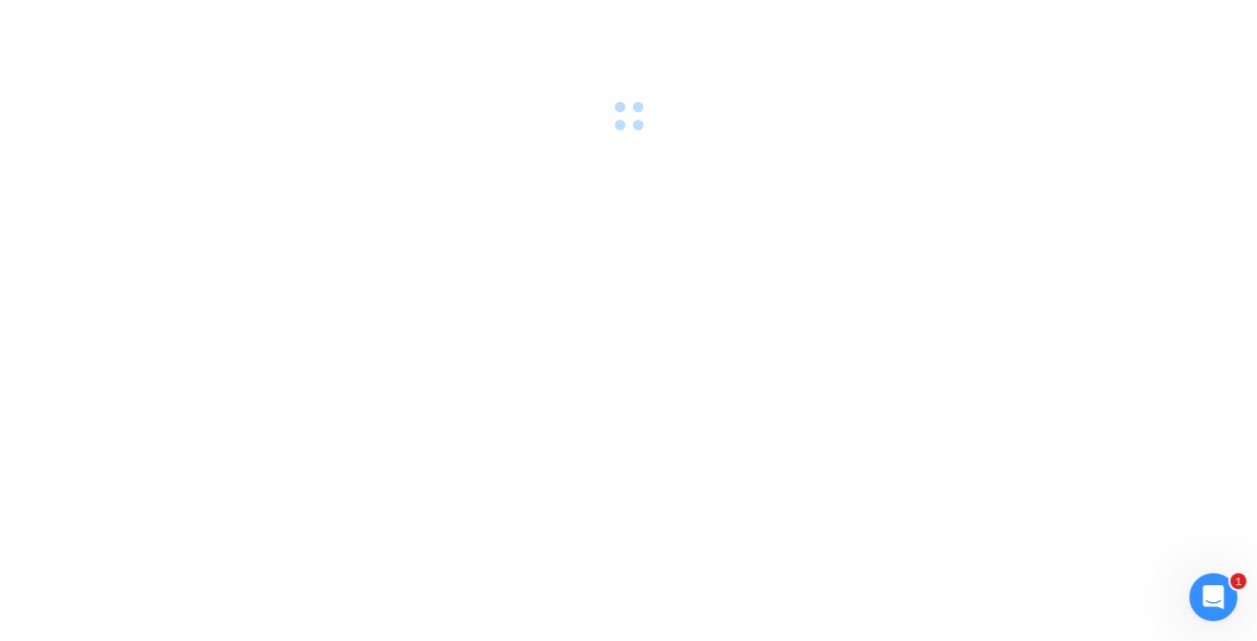 scroll, scrollTop: 0, scrollLeft: 0, axis: both 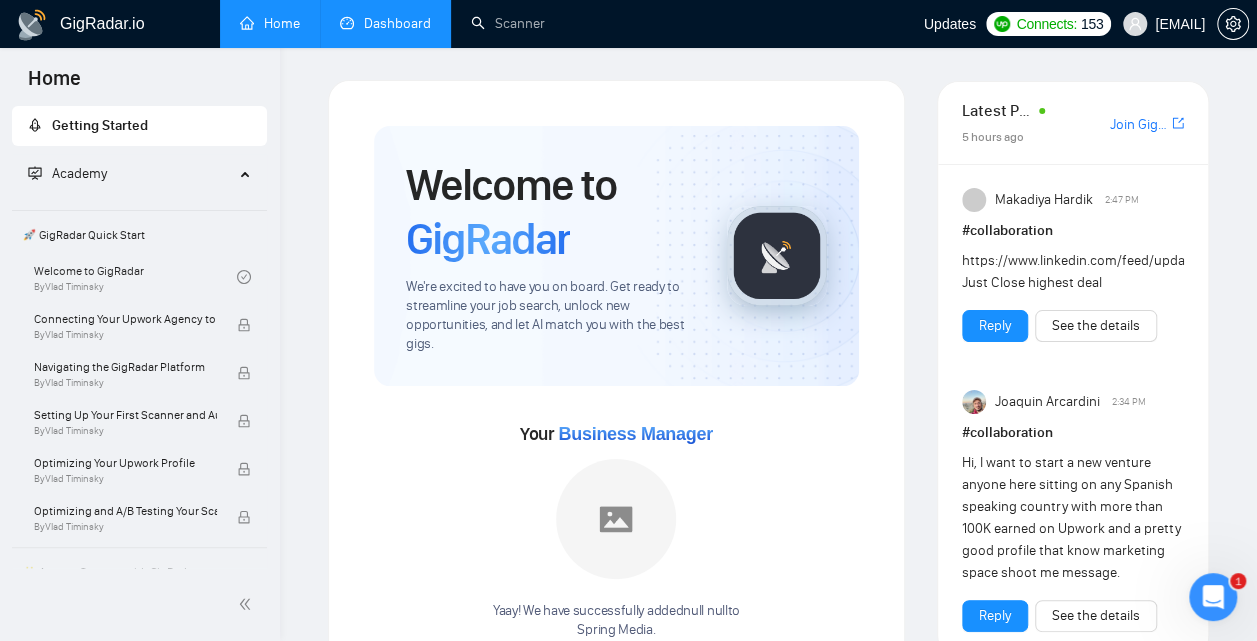 click on "Dashboard" at bounding box center (385, 23) 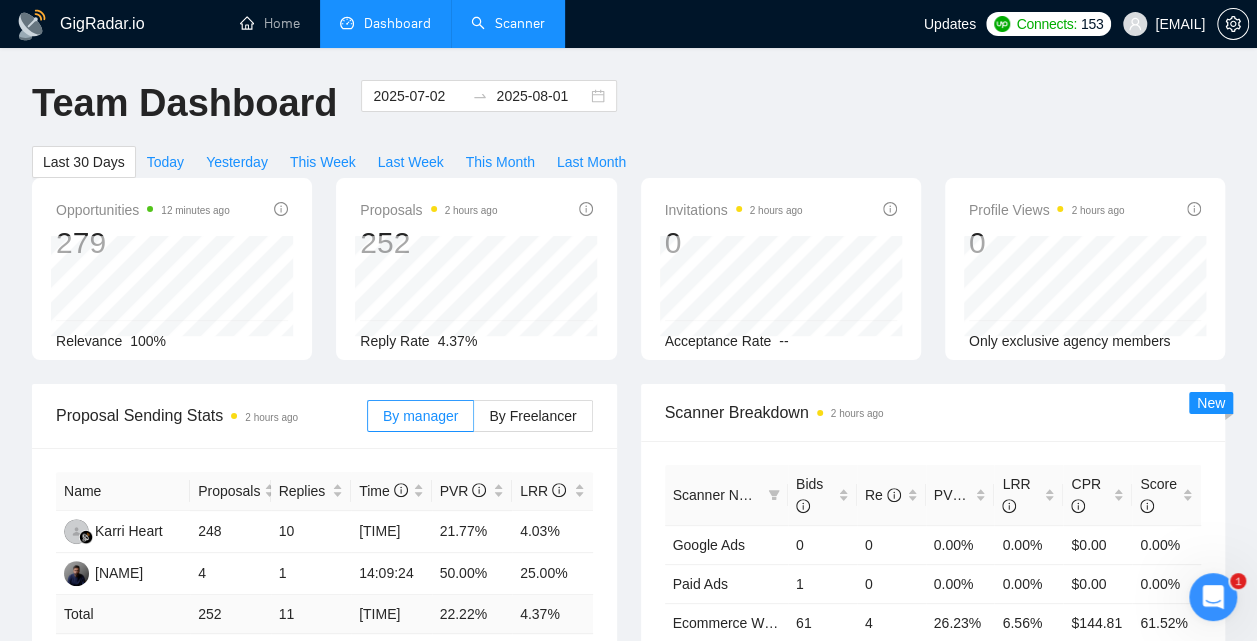 click on "Scanner" at bounding box center [508, 23] 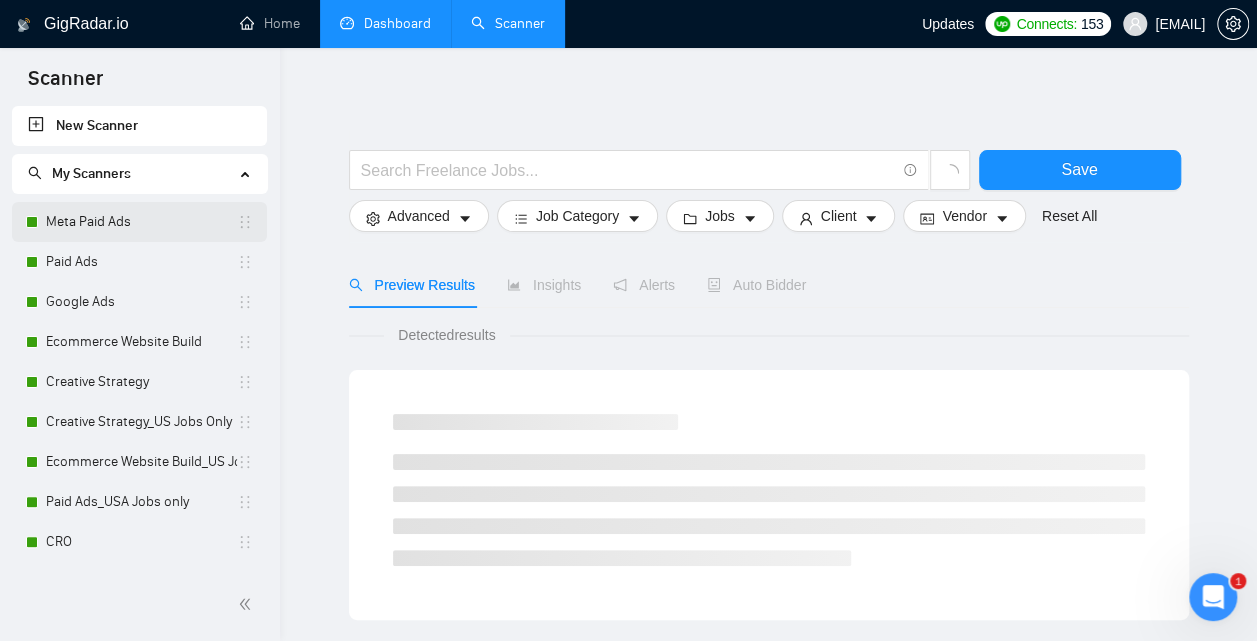 click on "Meta Paid Ads" at bounding box center (141, 222) 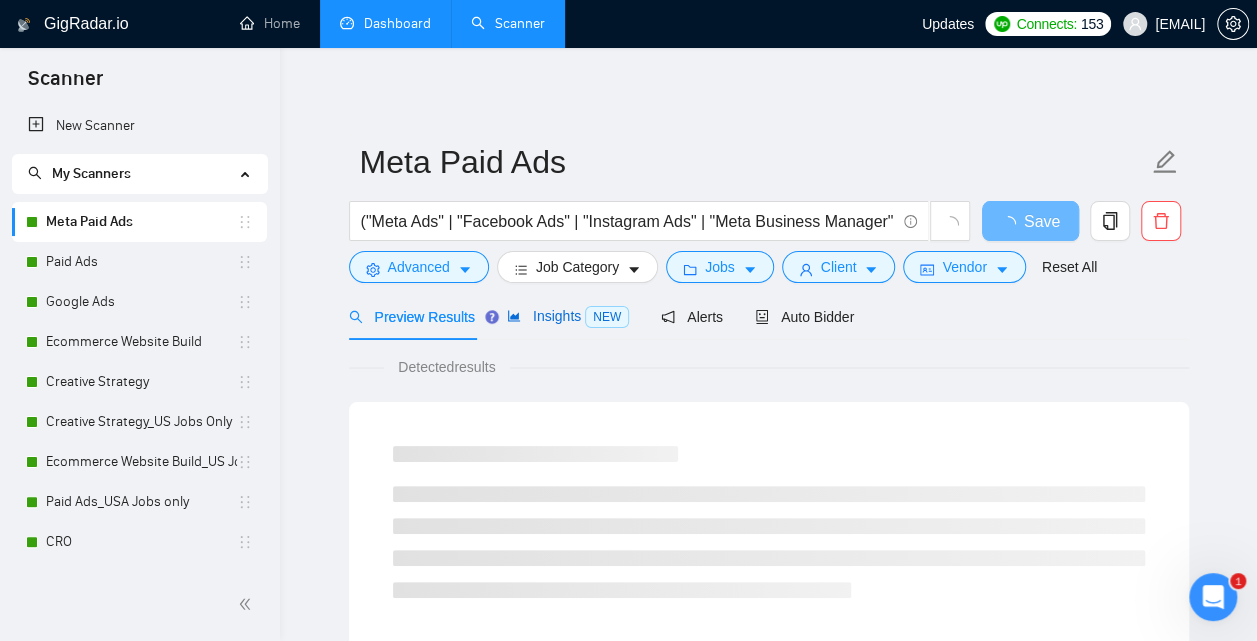 click on "Insights NEW" at bounding box center [568, 316] 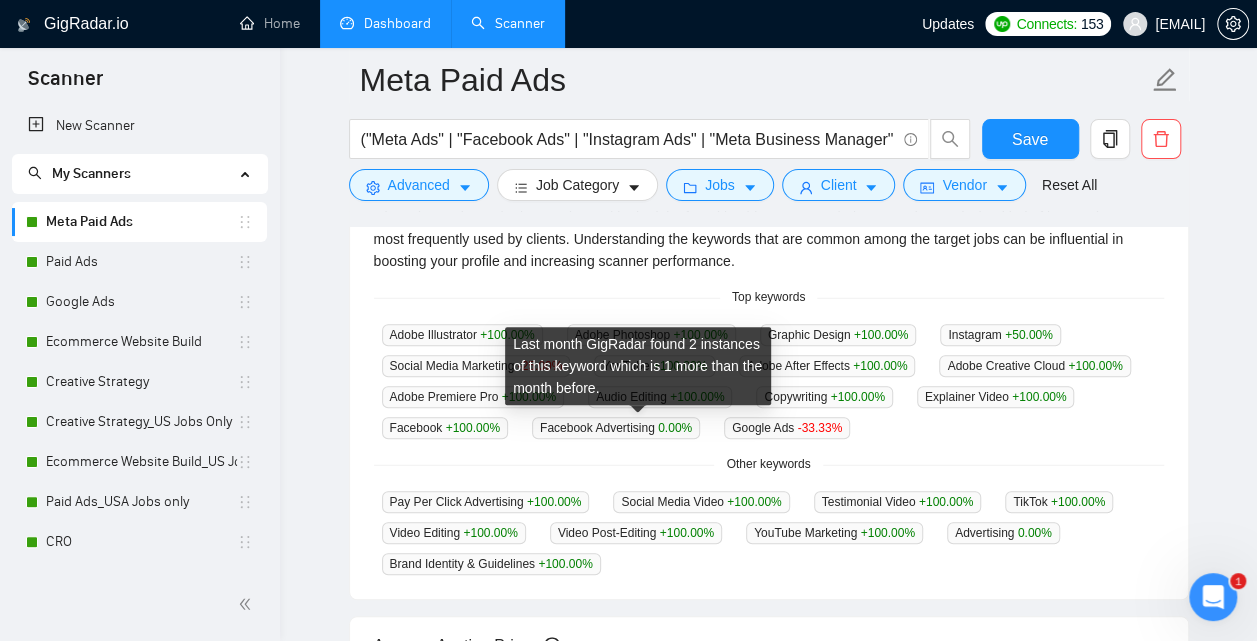 scroll, scrollTop: 467, scrollLeft: 0, axis: vertical 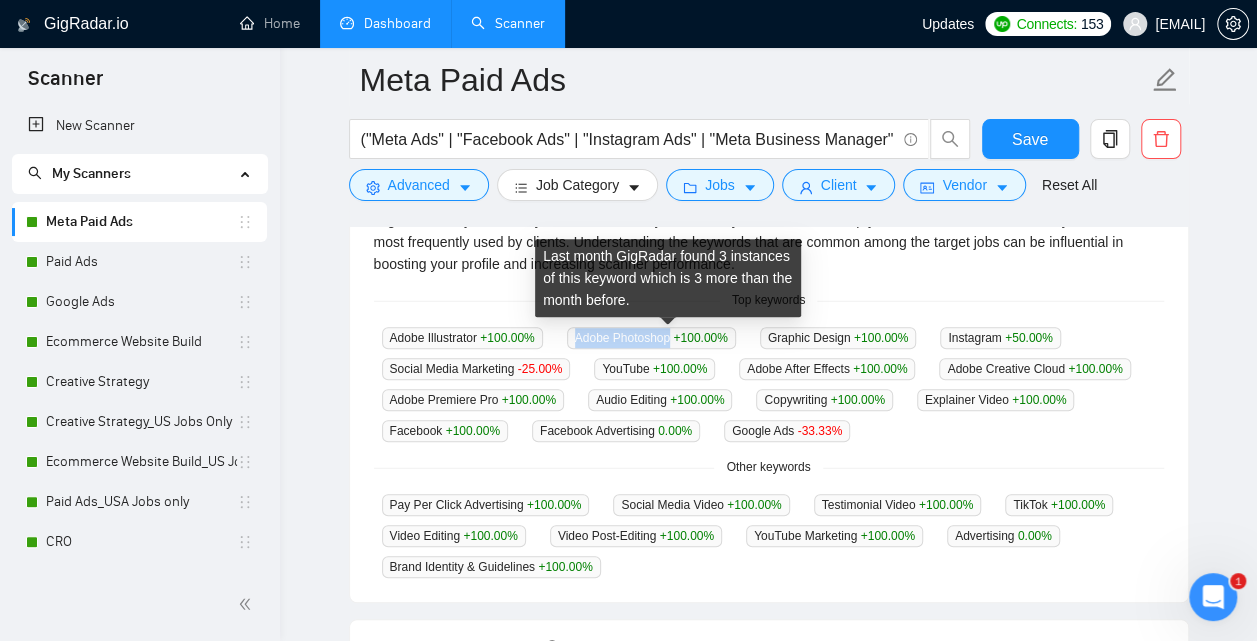 drag, startPoint x: 686, startPoint y: 338, endPoint x: 583, endPoint y: 338, distance: 103 